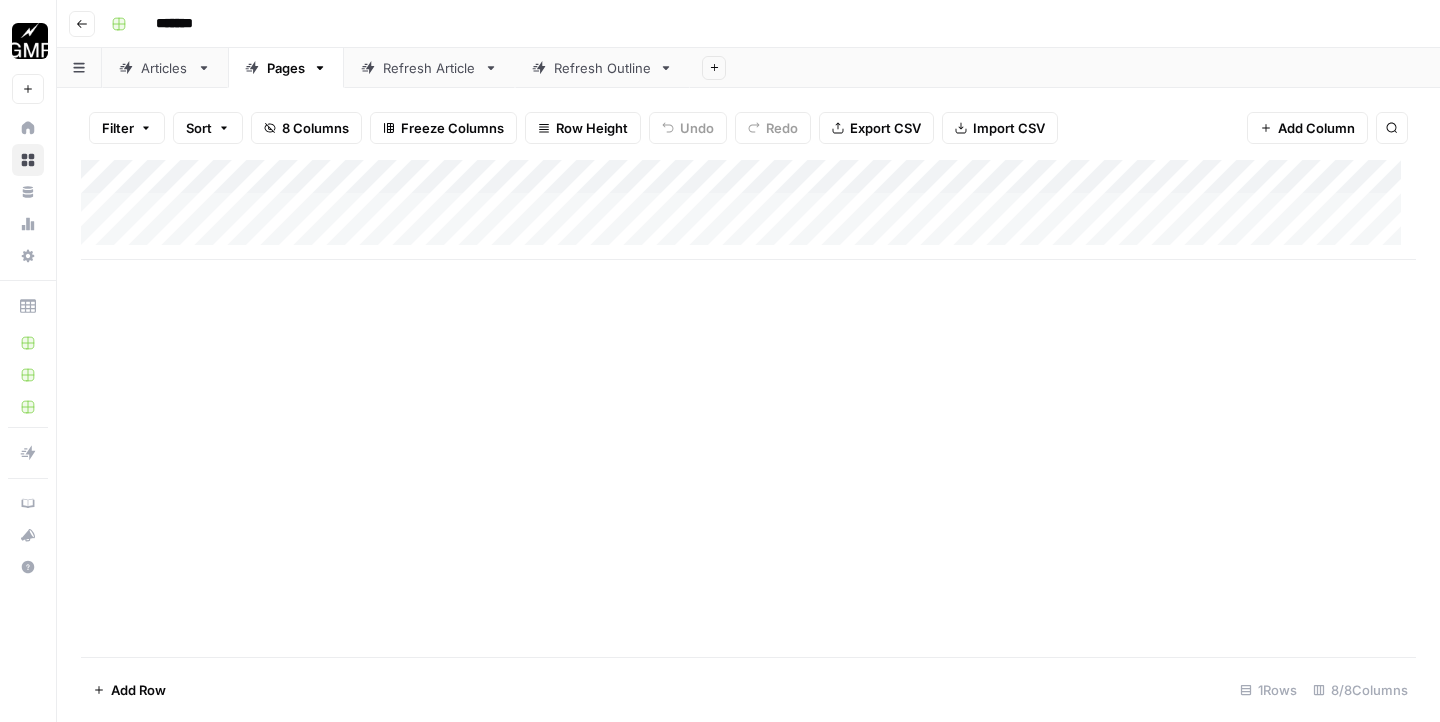 scroll, scrollTop: 0, scrollLeft: 0, axis: both 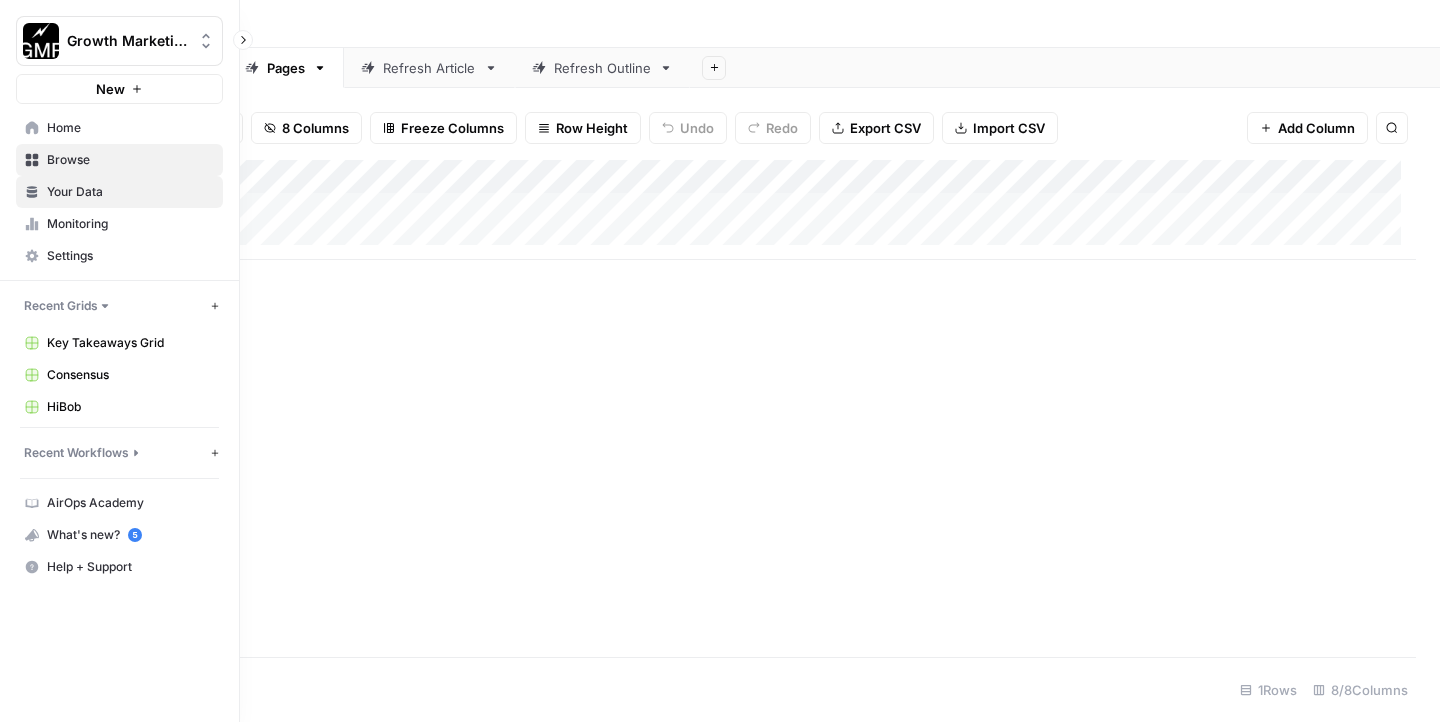 click on "Your Data" at bounding box center (119, 192) 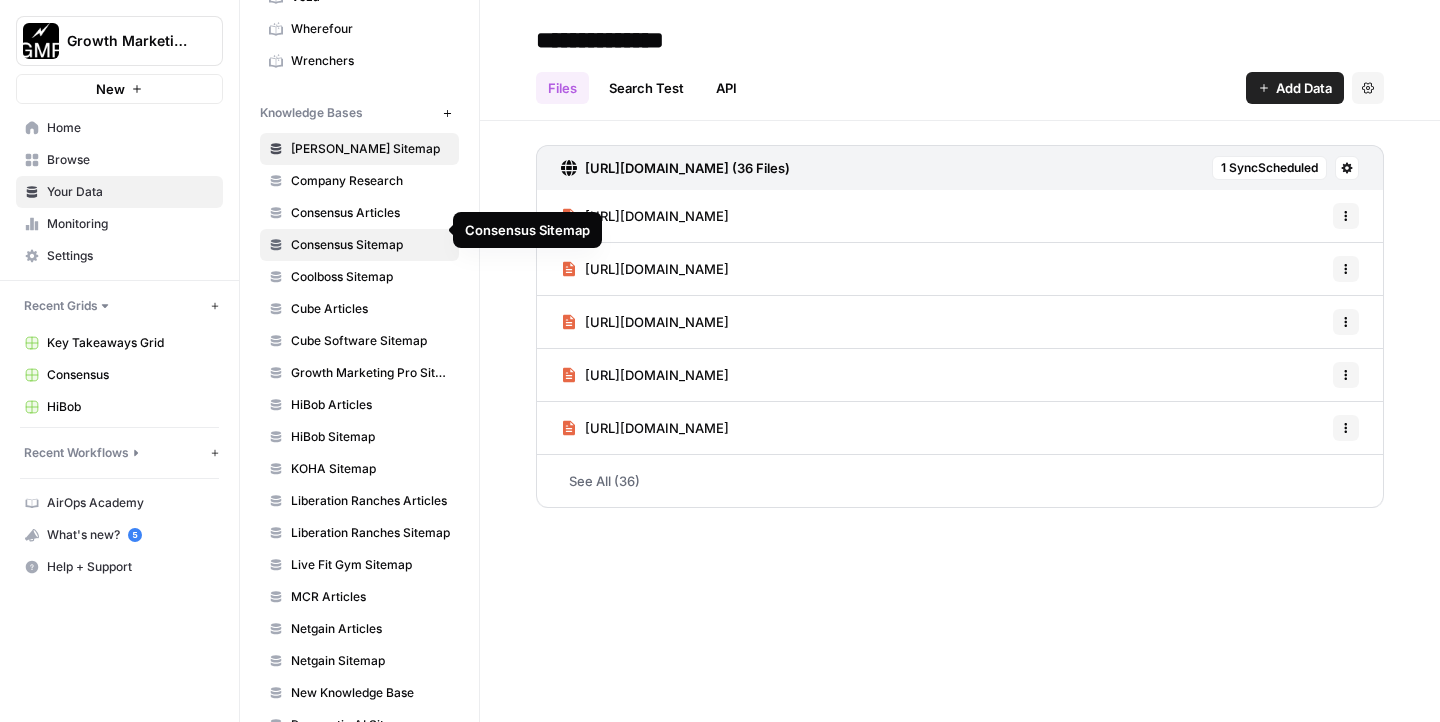 scroll, scrollTop: 671, scrollLeft: 0, axis: vertical 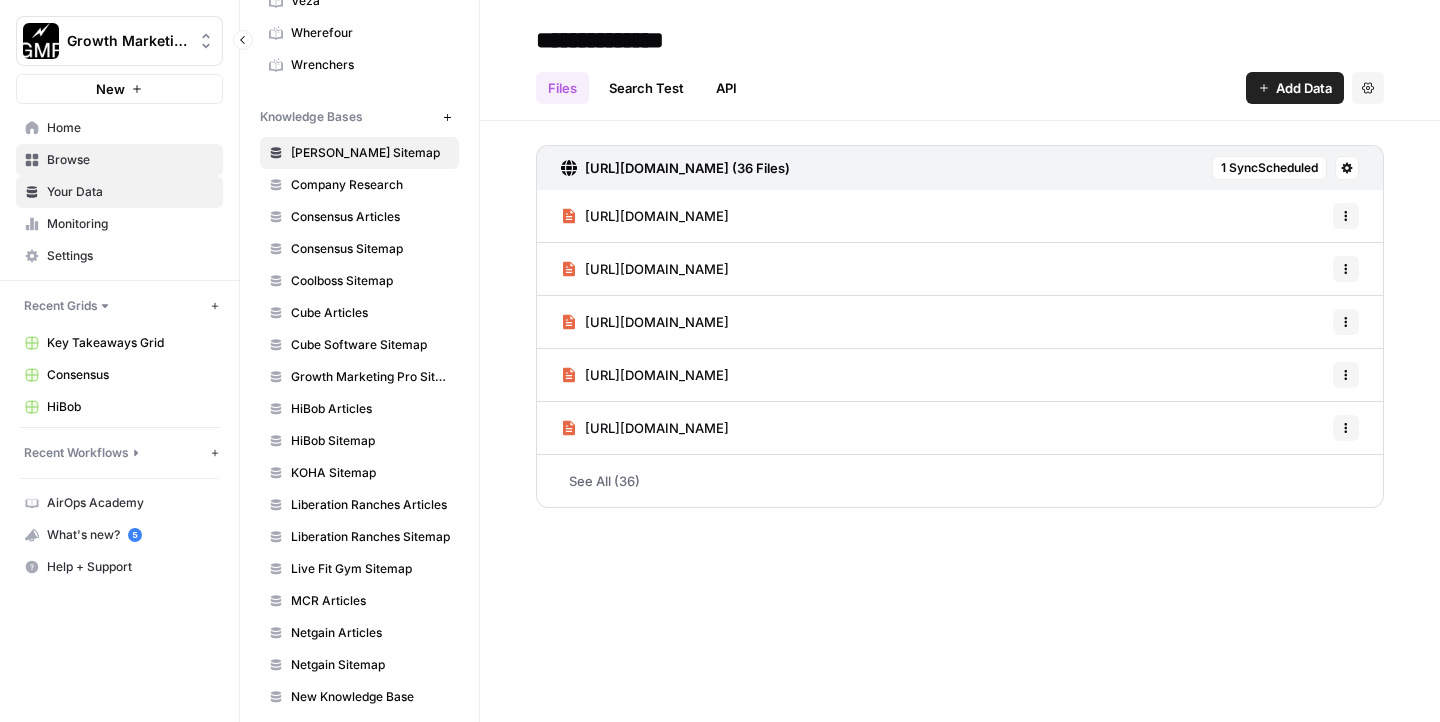 click on "Browse" at bounding box center (130, 160) 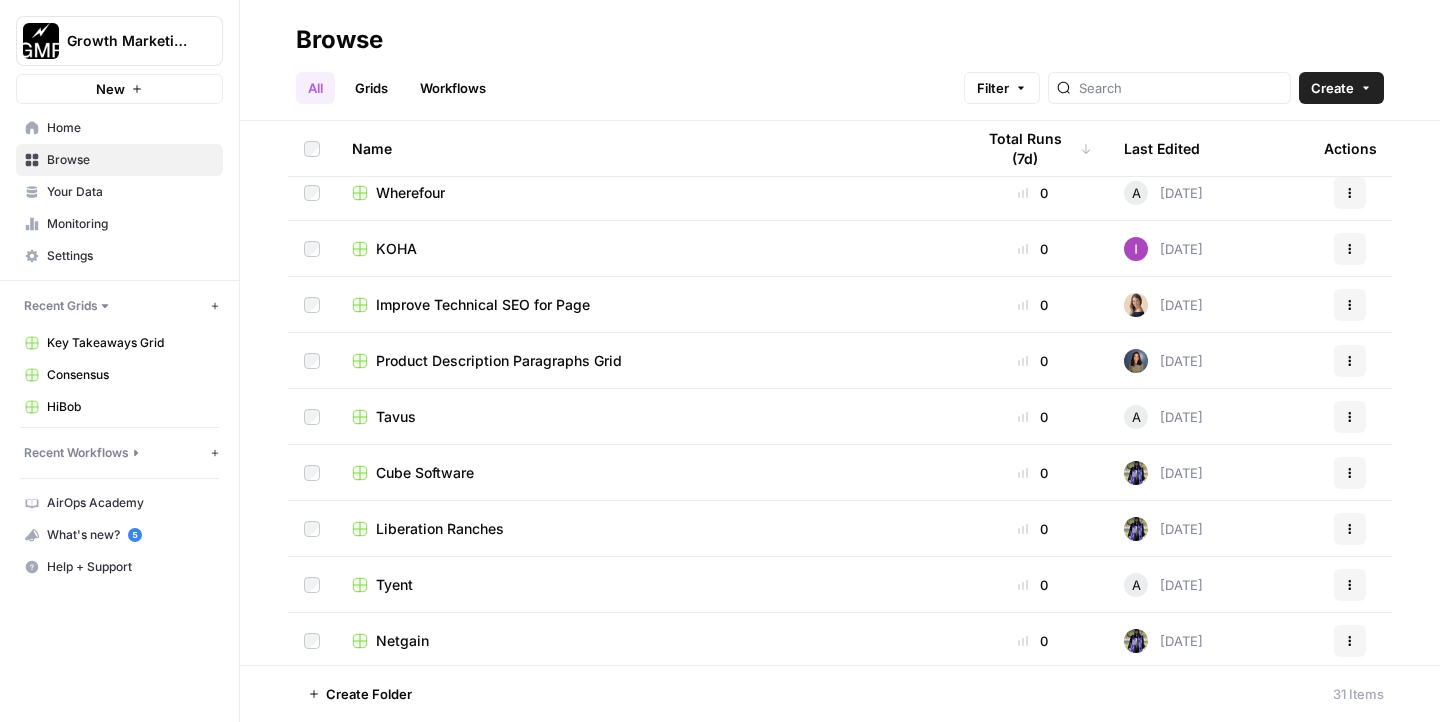 scroll, scrollTop: 986, scrollLeft: 0, axis: vertical 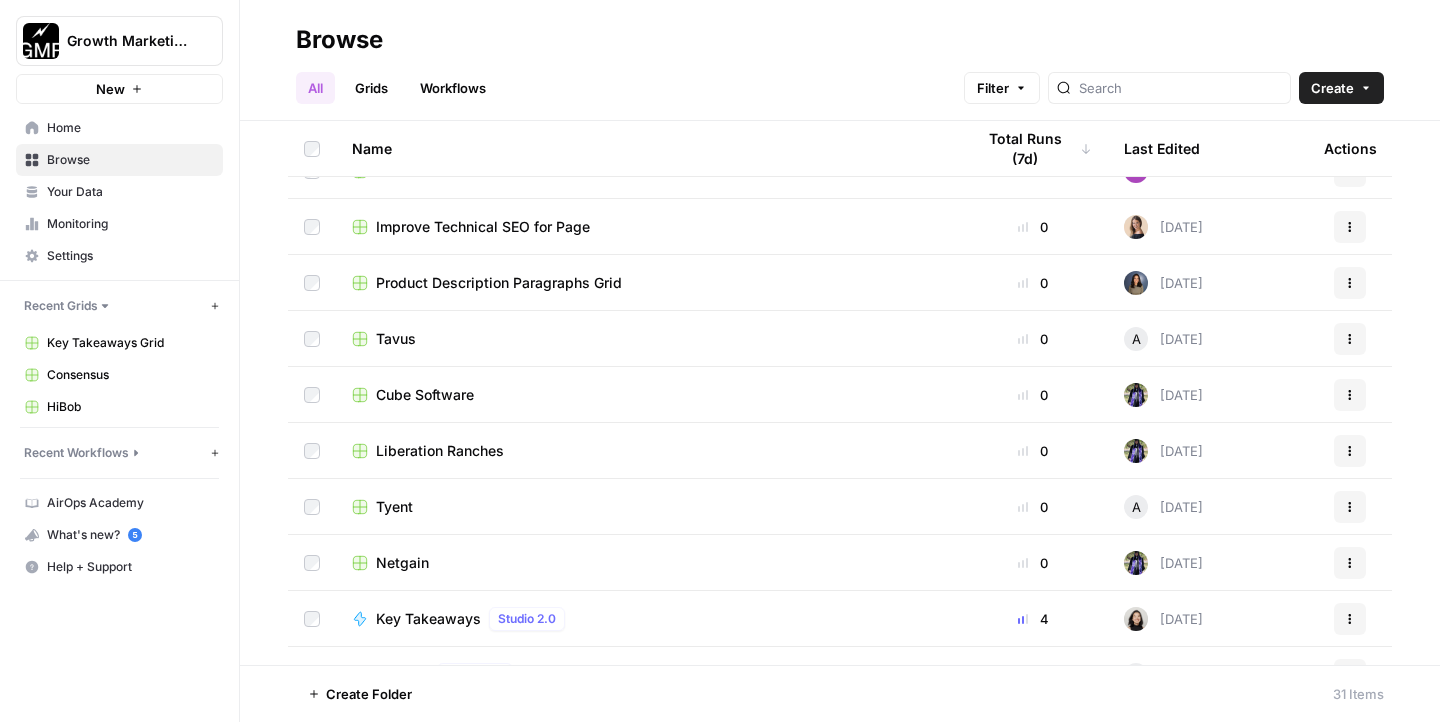 click on "Netgain" at bounding box center (647, 562) 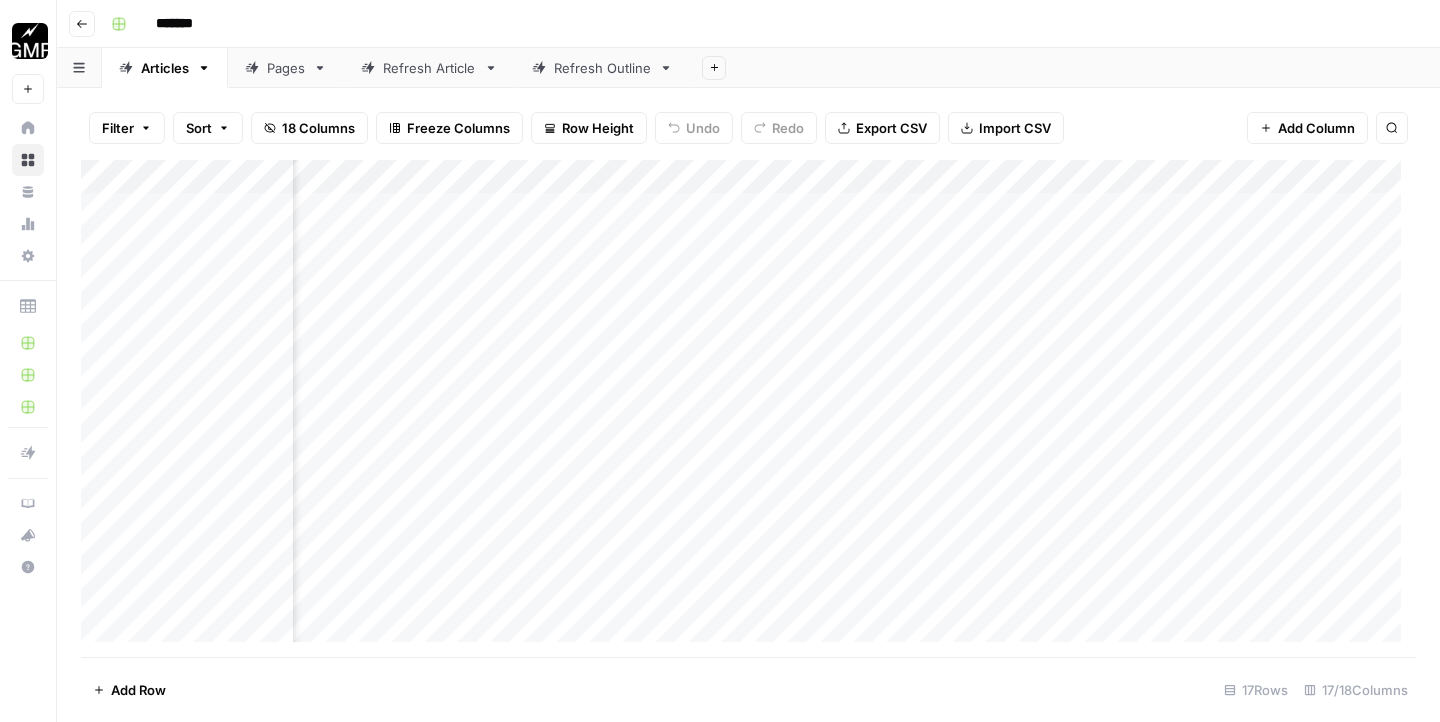 scroll, scrollTop: 0, scrollLeft: 1216, axis: horizontal 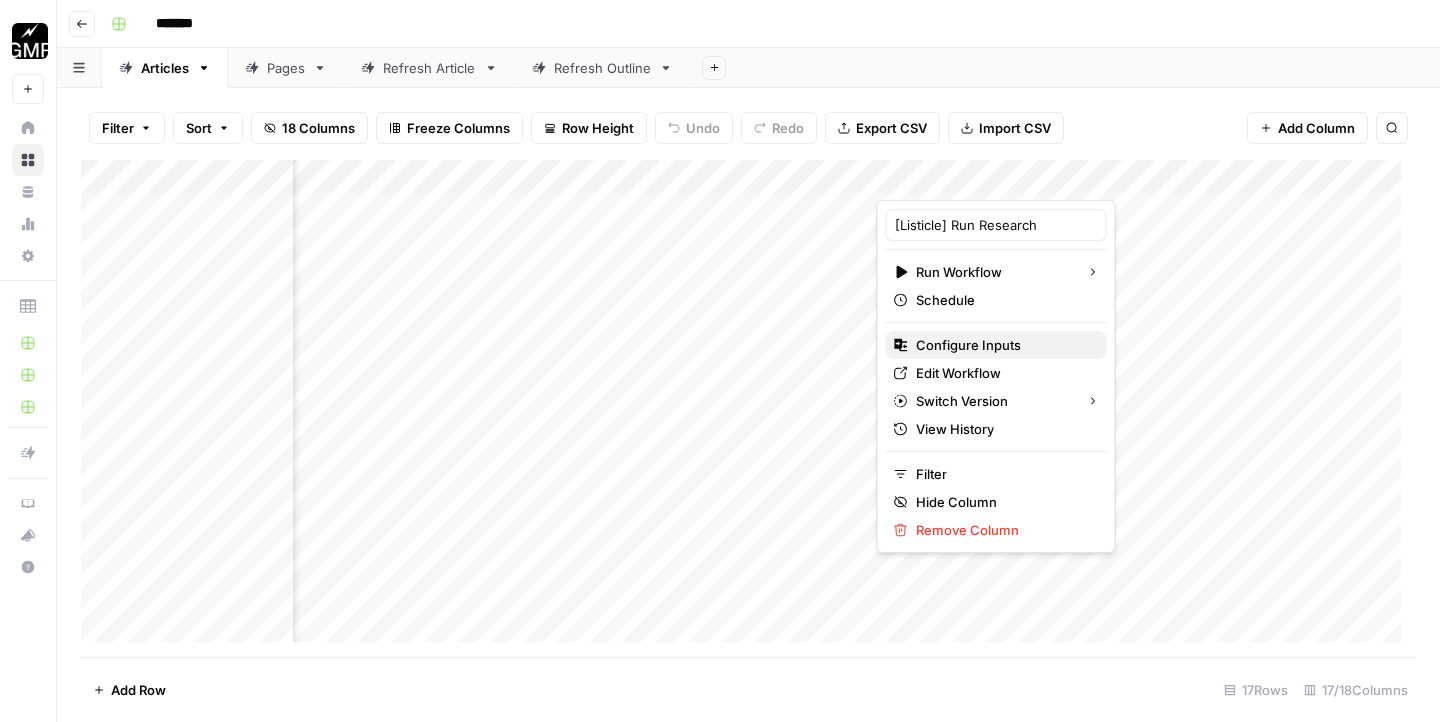 click on "Configure Inputs" at bounding box center (968, 345) 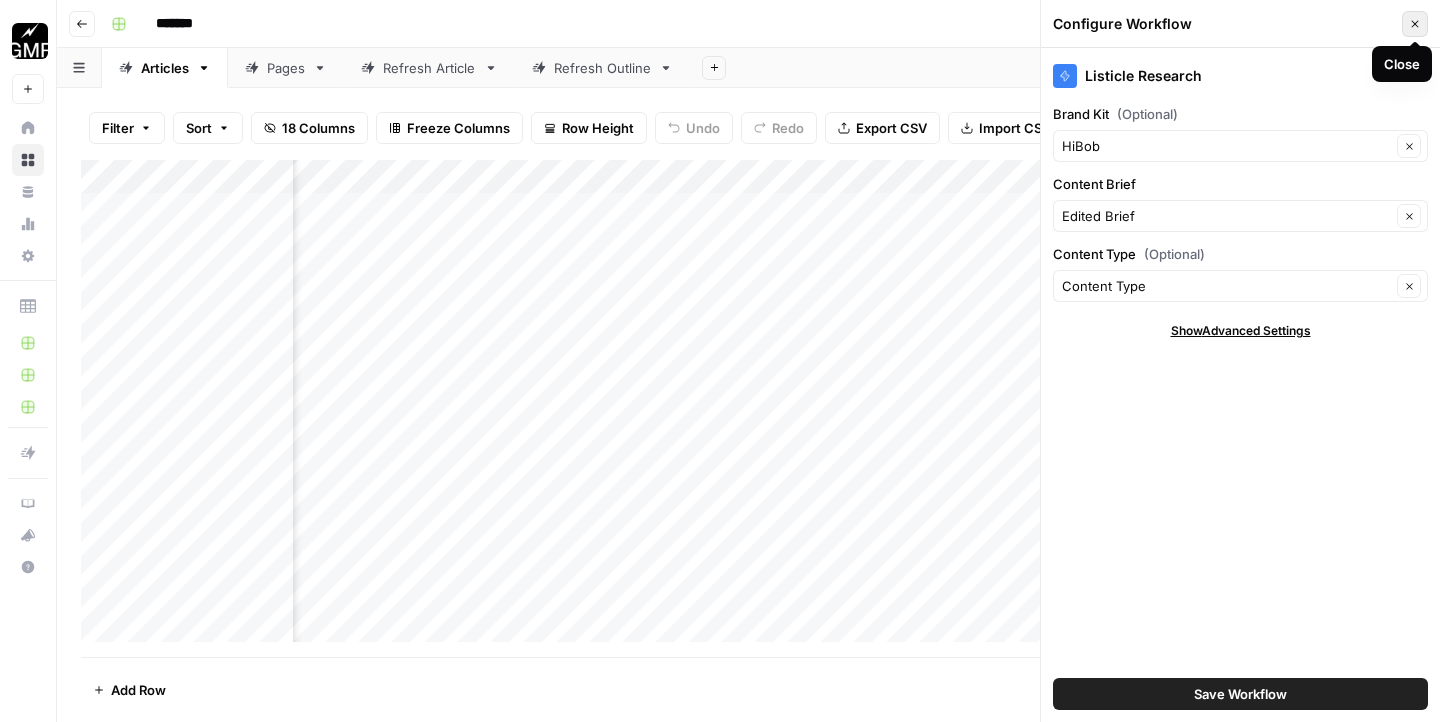 click 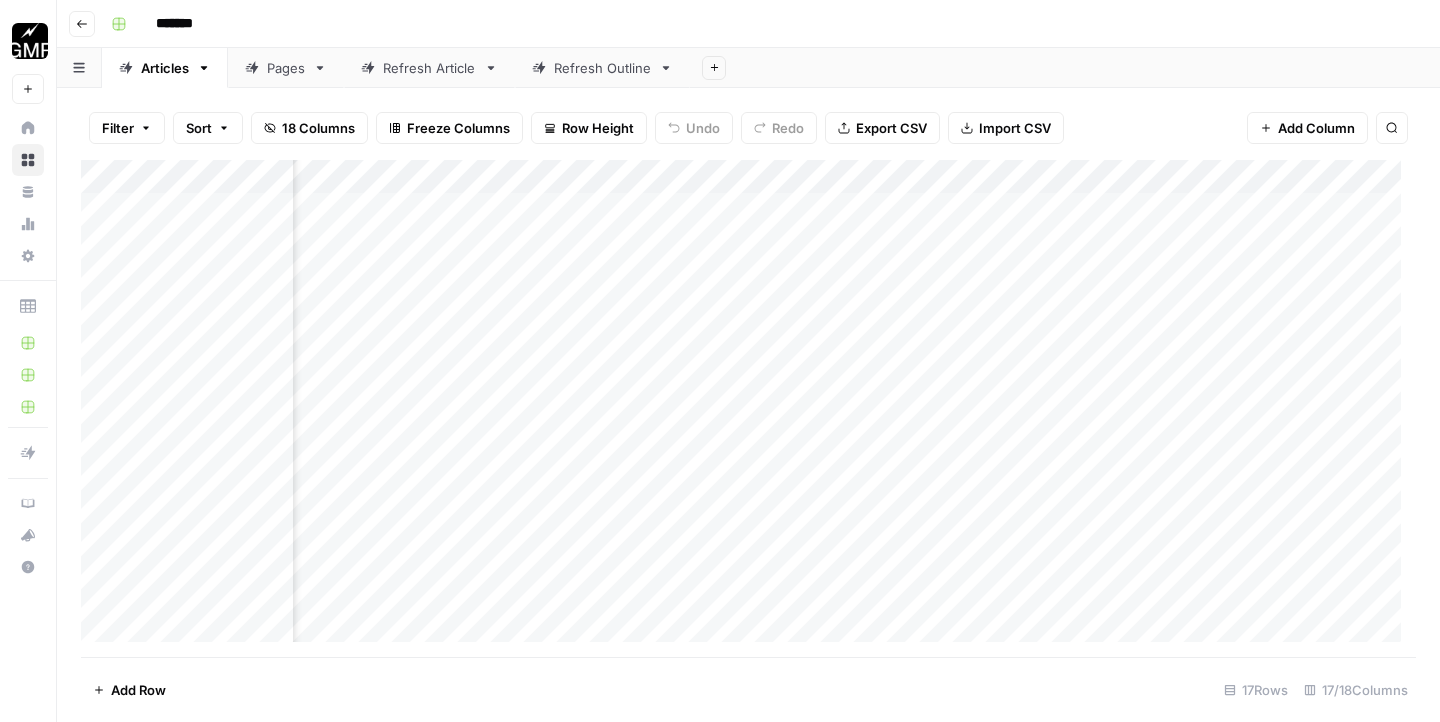 click at bounding box center (748, 408) 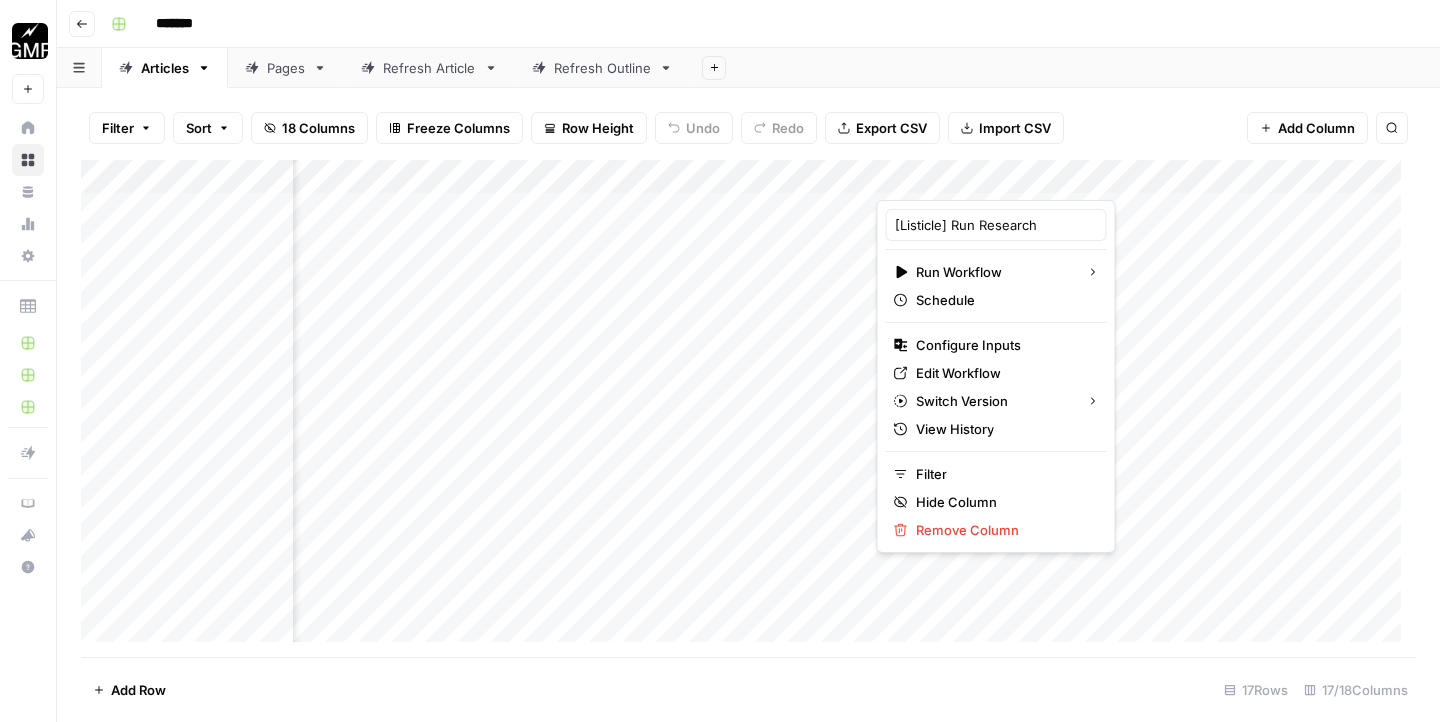 click at bounding box center (748, 408) 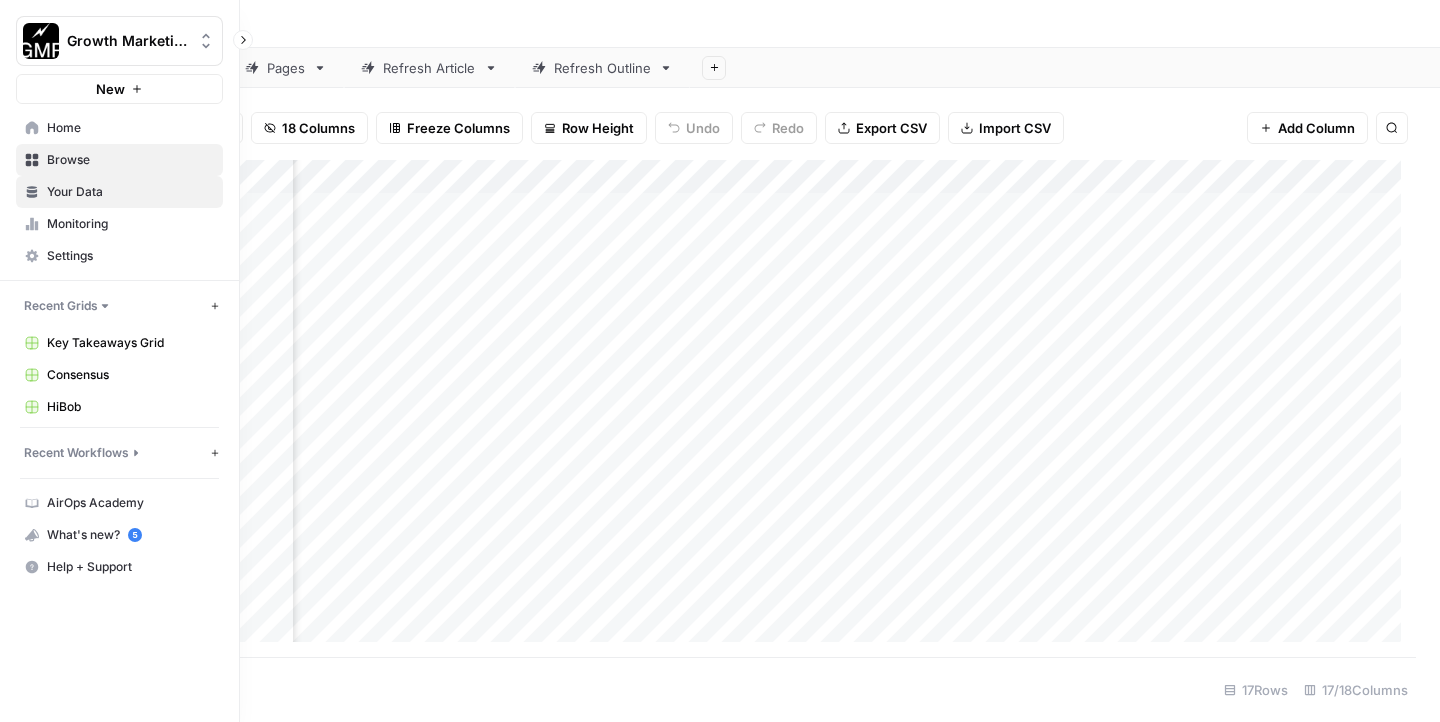 click on "Your Data" at bounding box center [130, 192] 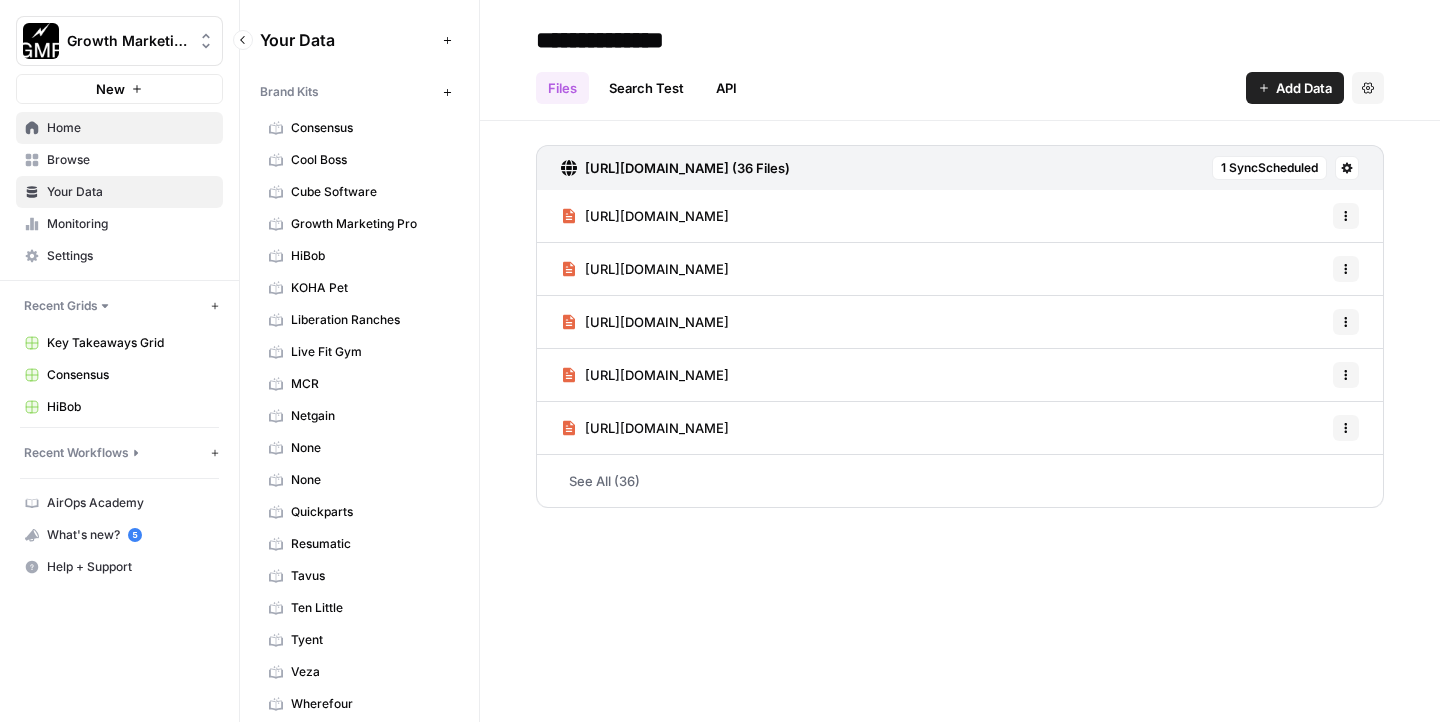 click on "Home" at bounding box center (130, 128) 